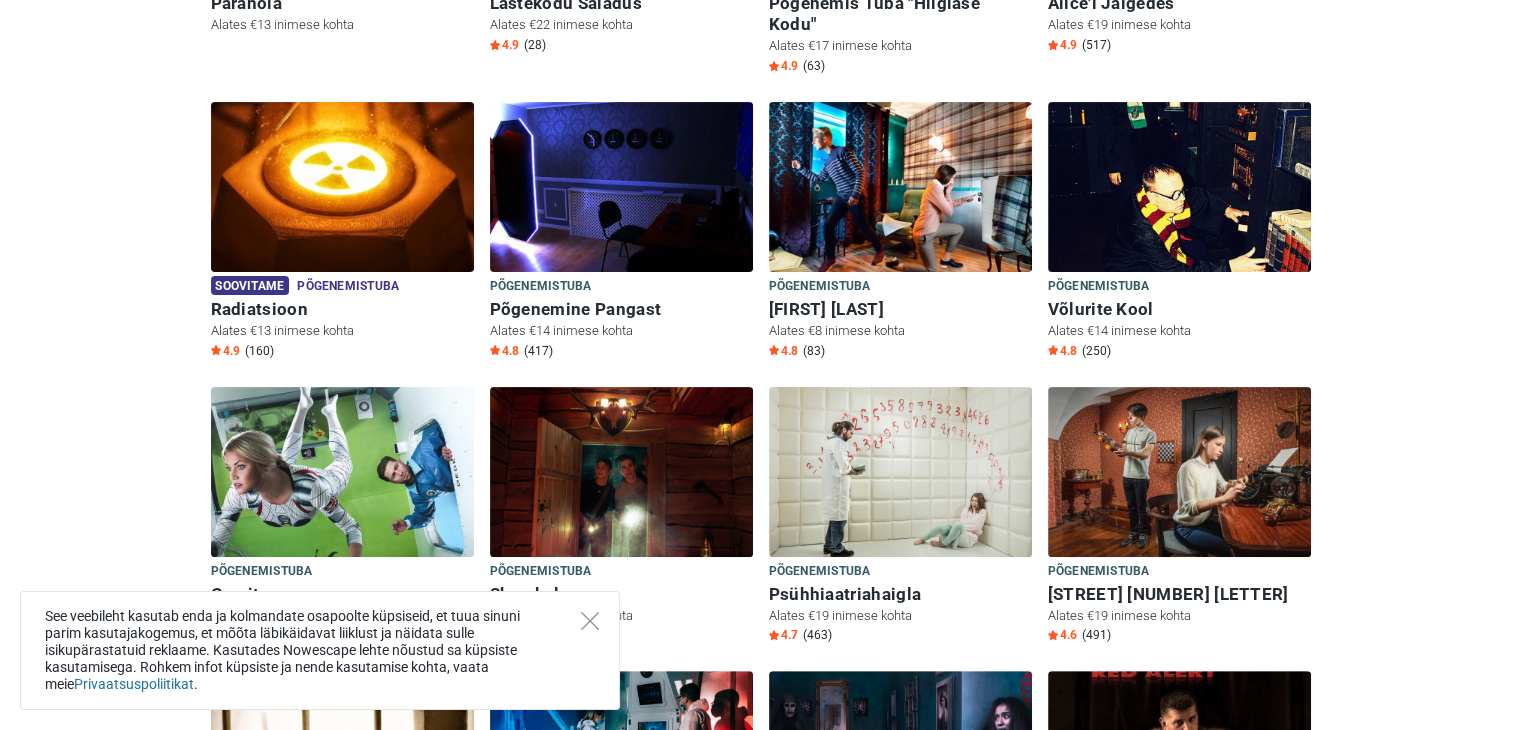 scroll, scrollTop: 538, scrollLeft: 0, axis: vertical 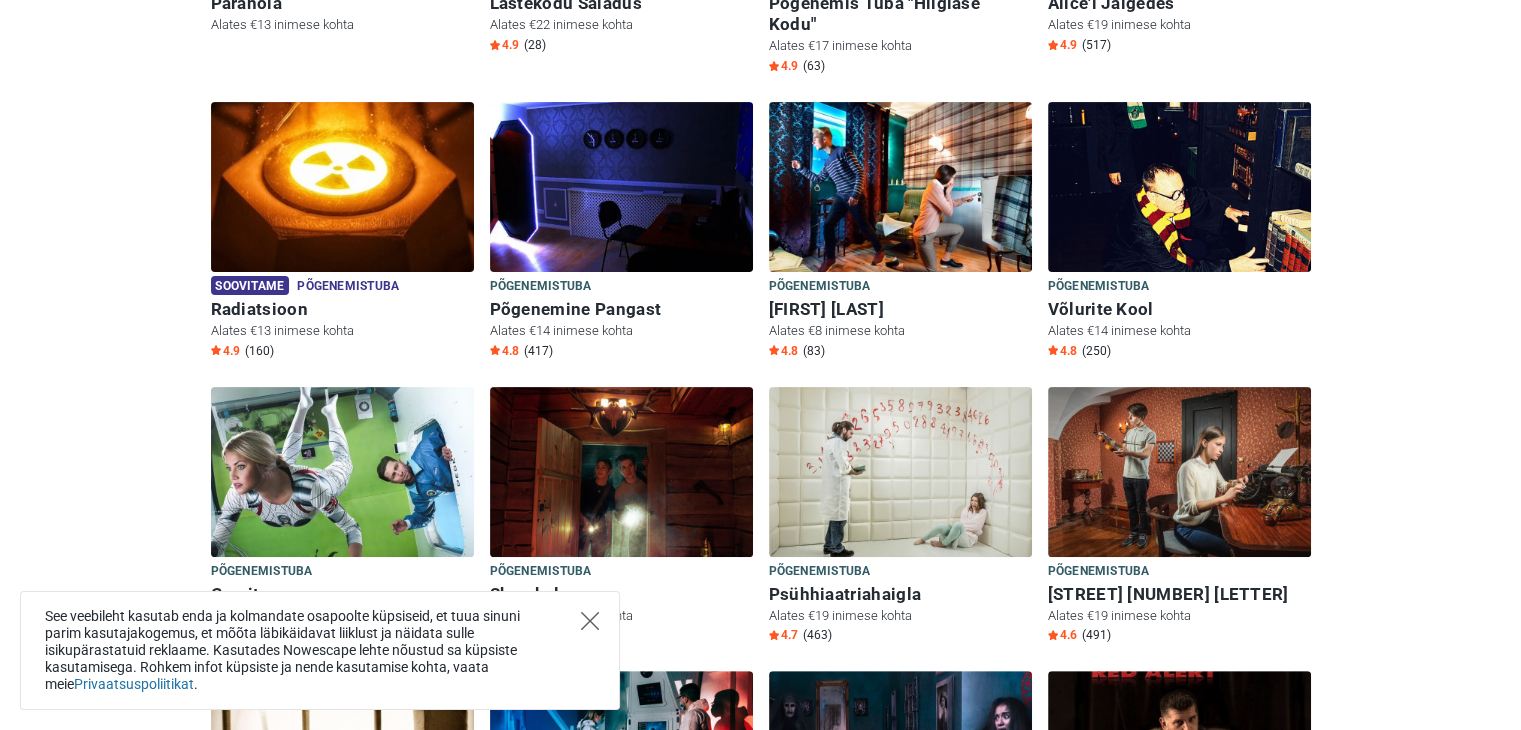 click 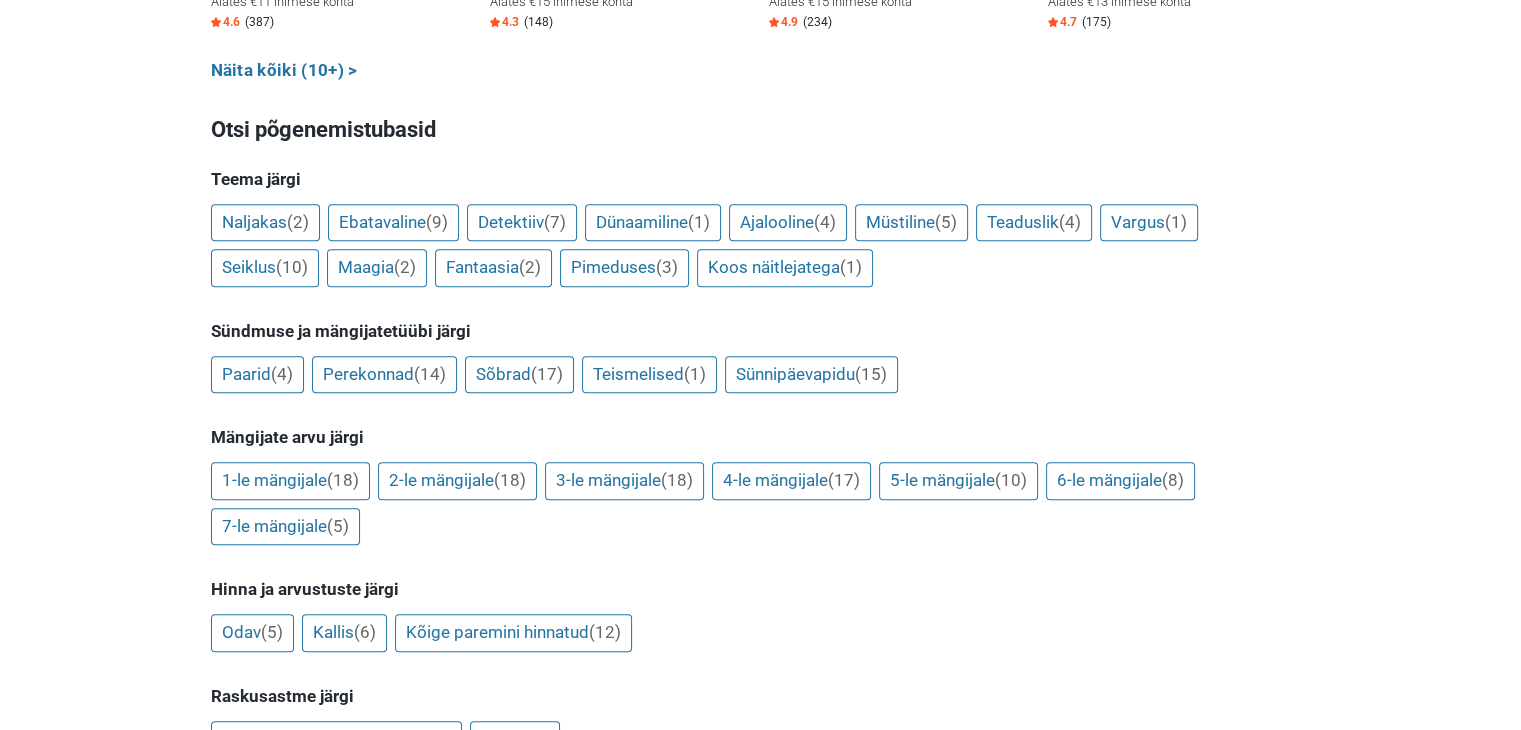 scroll, scrollTop: 1496, scrollLeft: 0, axis: vertical 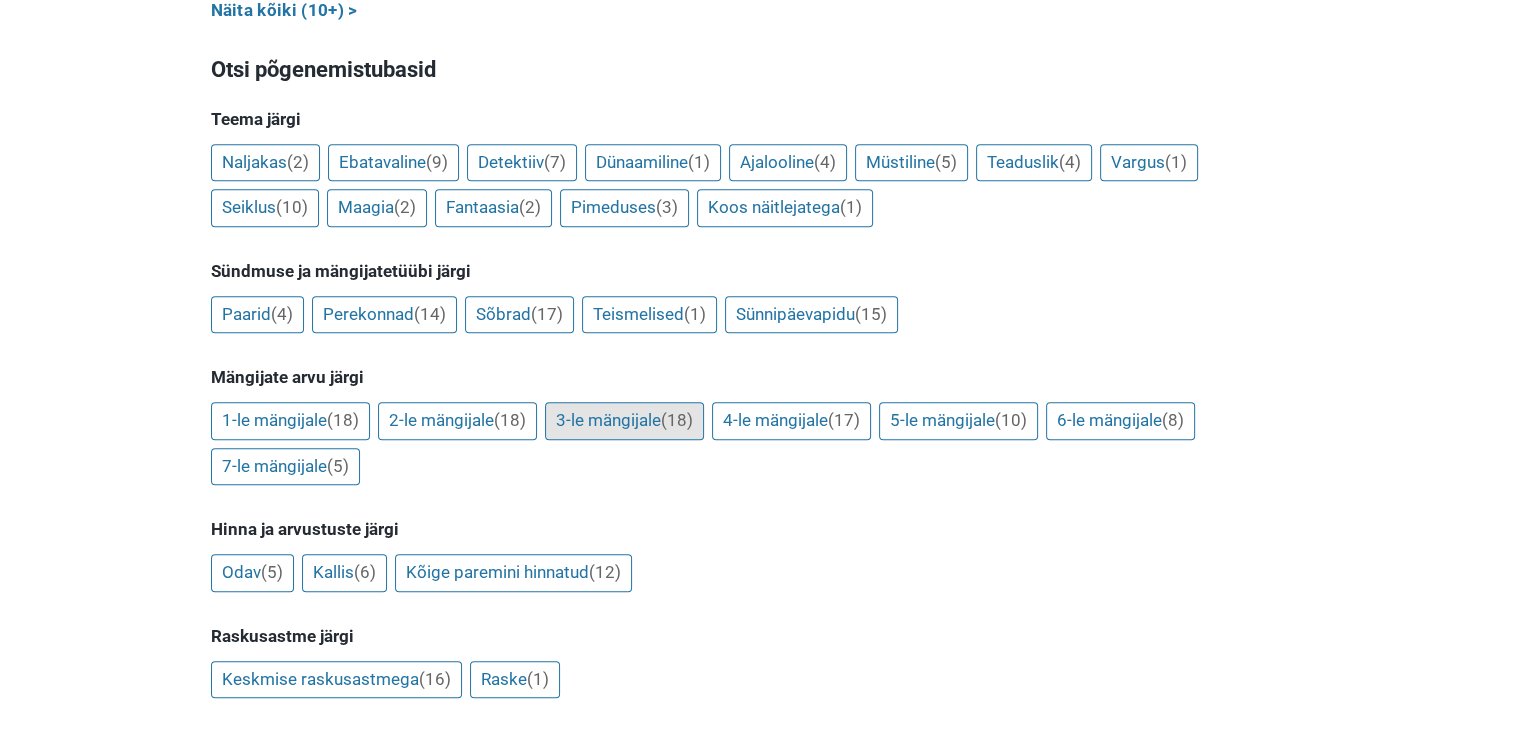 click on "3-le mängijale  (18)" at bounding box center [624, 421] 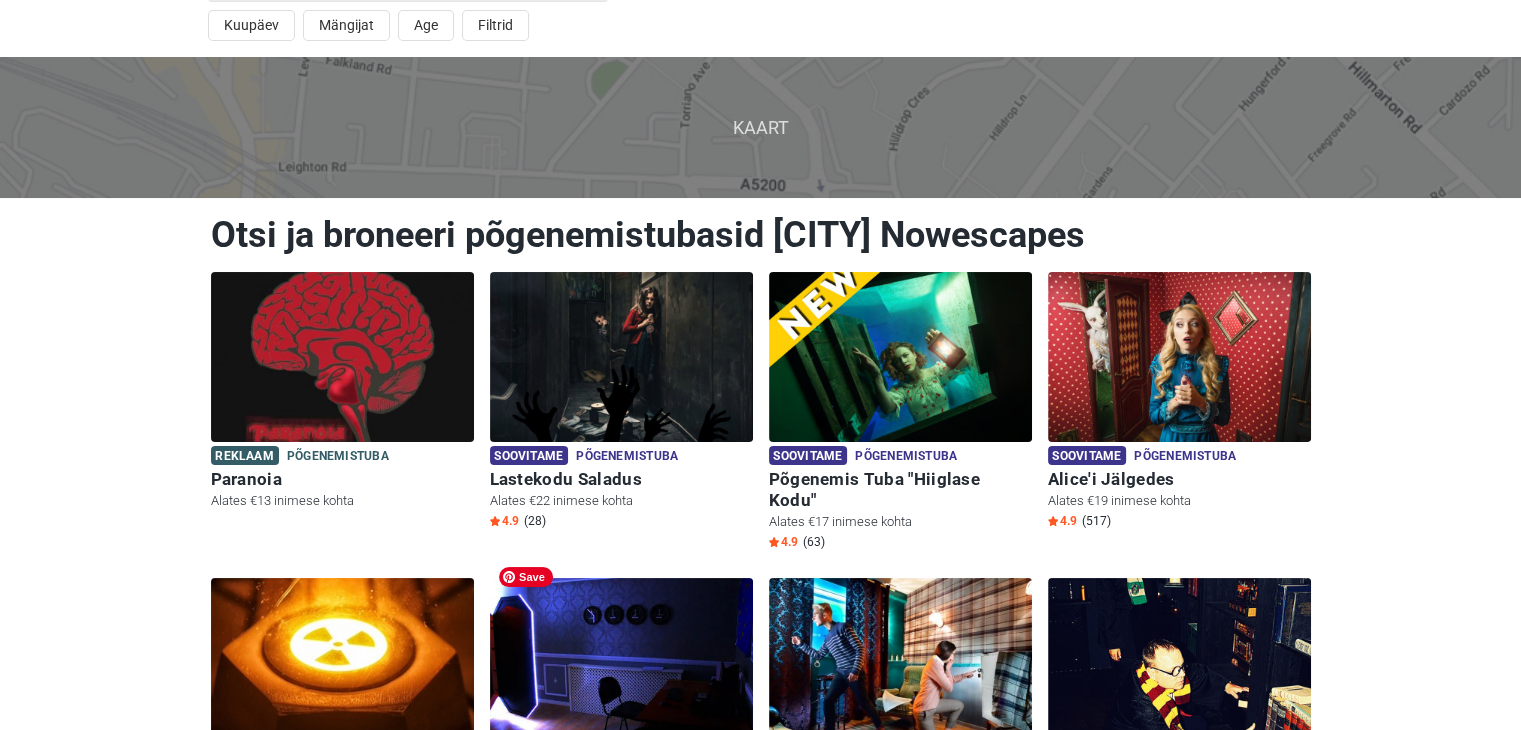 scroll, scrollTop: 48, scrollLeft: 0, axis: vertical 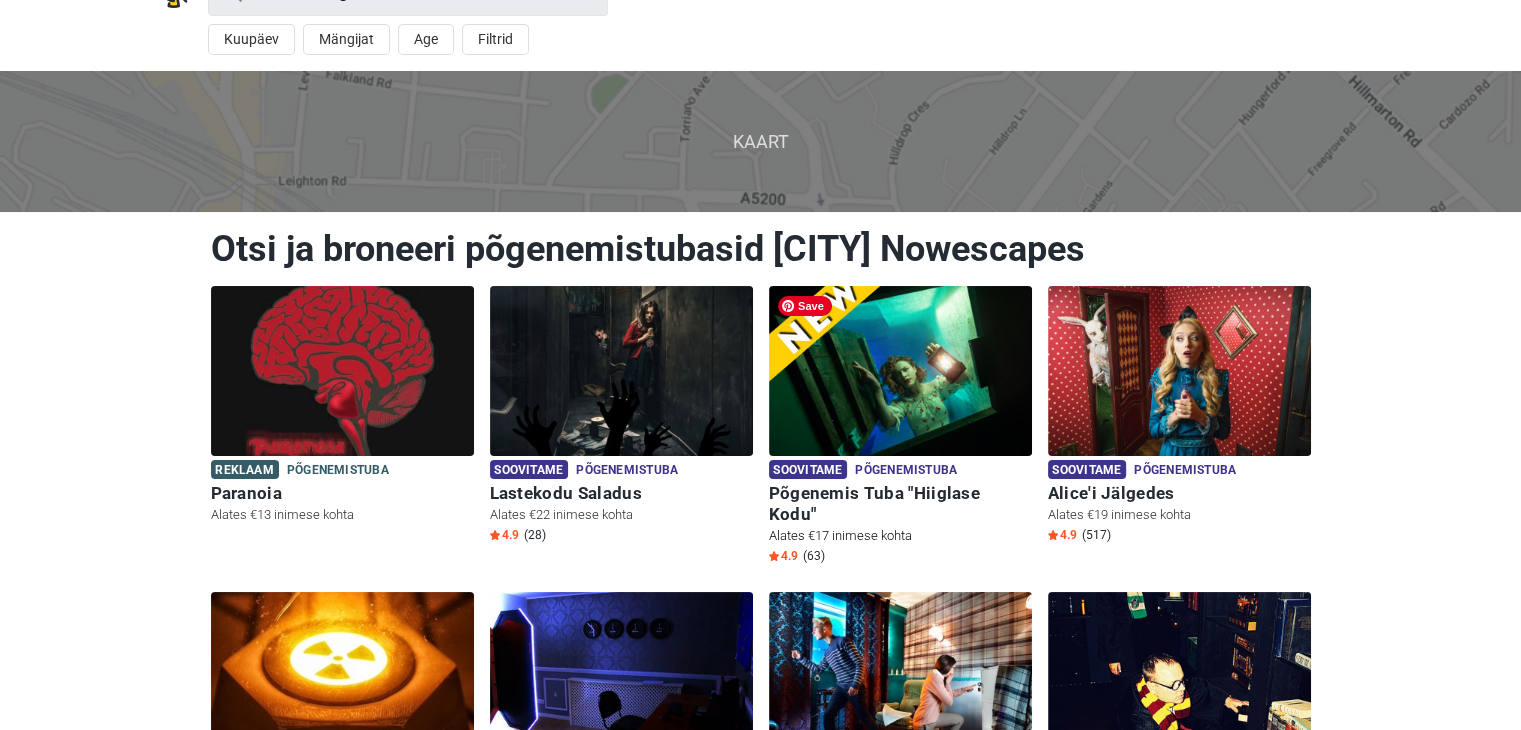 click at bounding box center (900, 371) 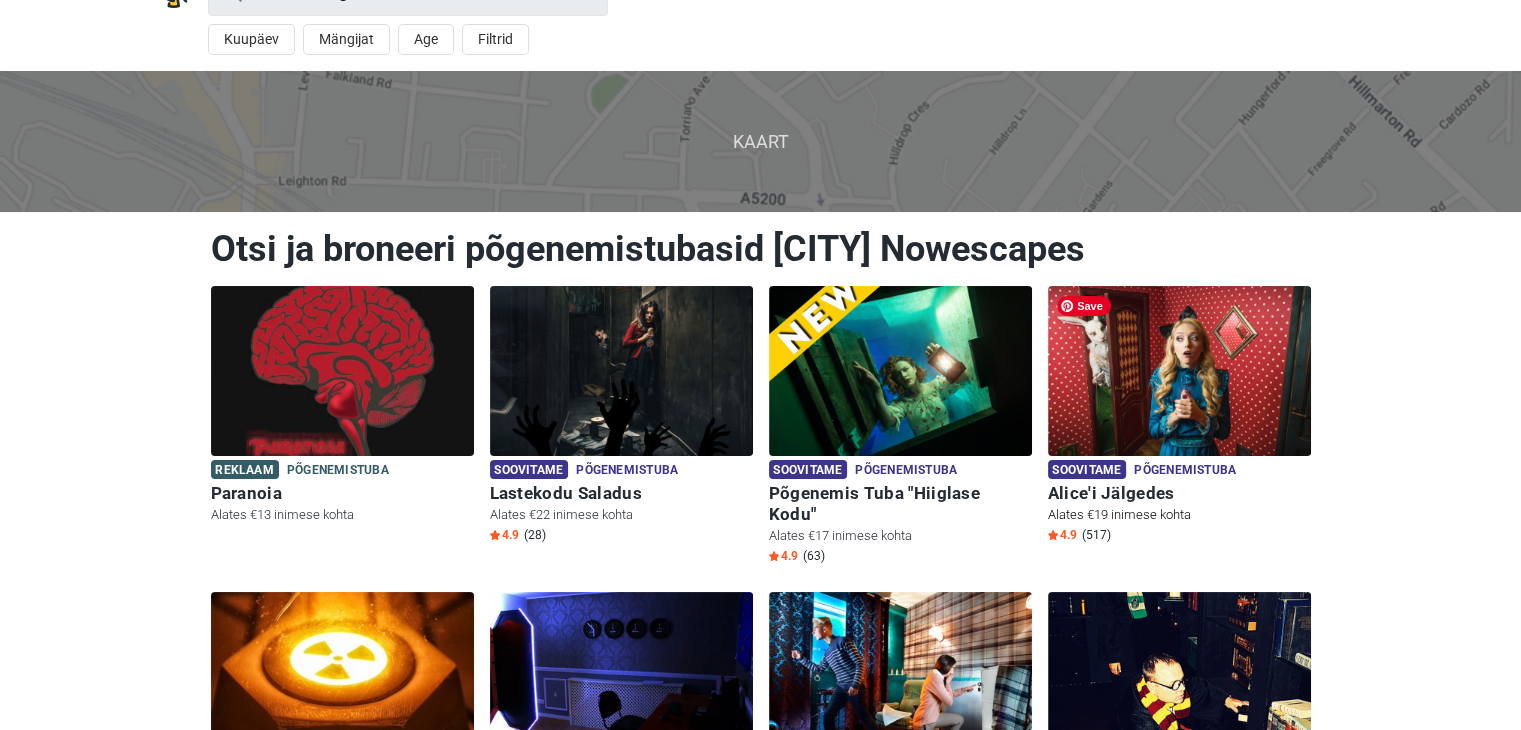 click at bounding box center (1179, 371) 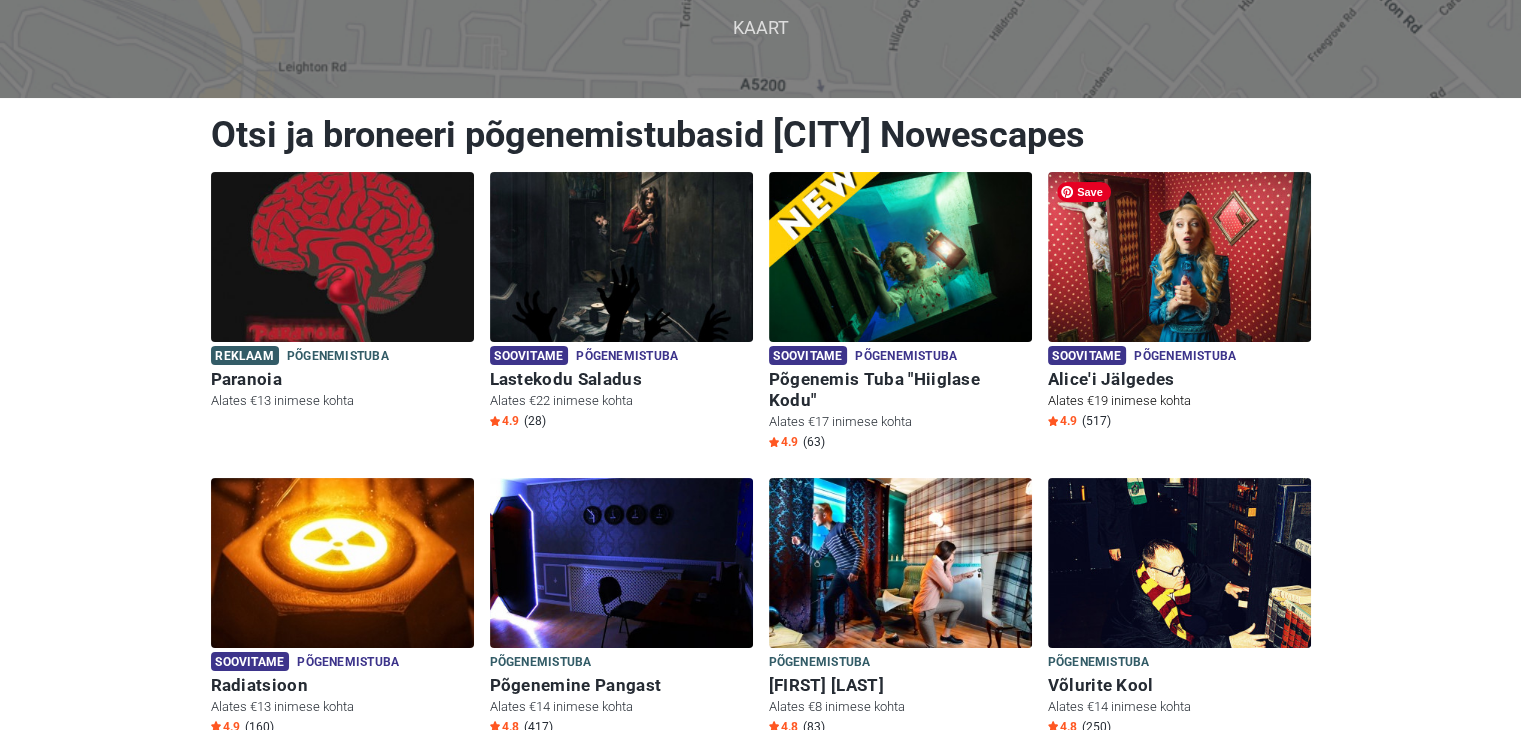 scroll, scrollTop: 161, scrollLeft: 0, axis: vertical 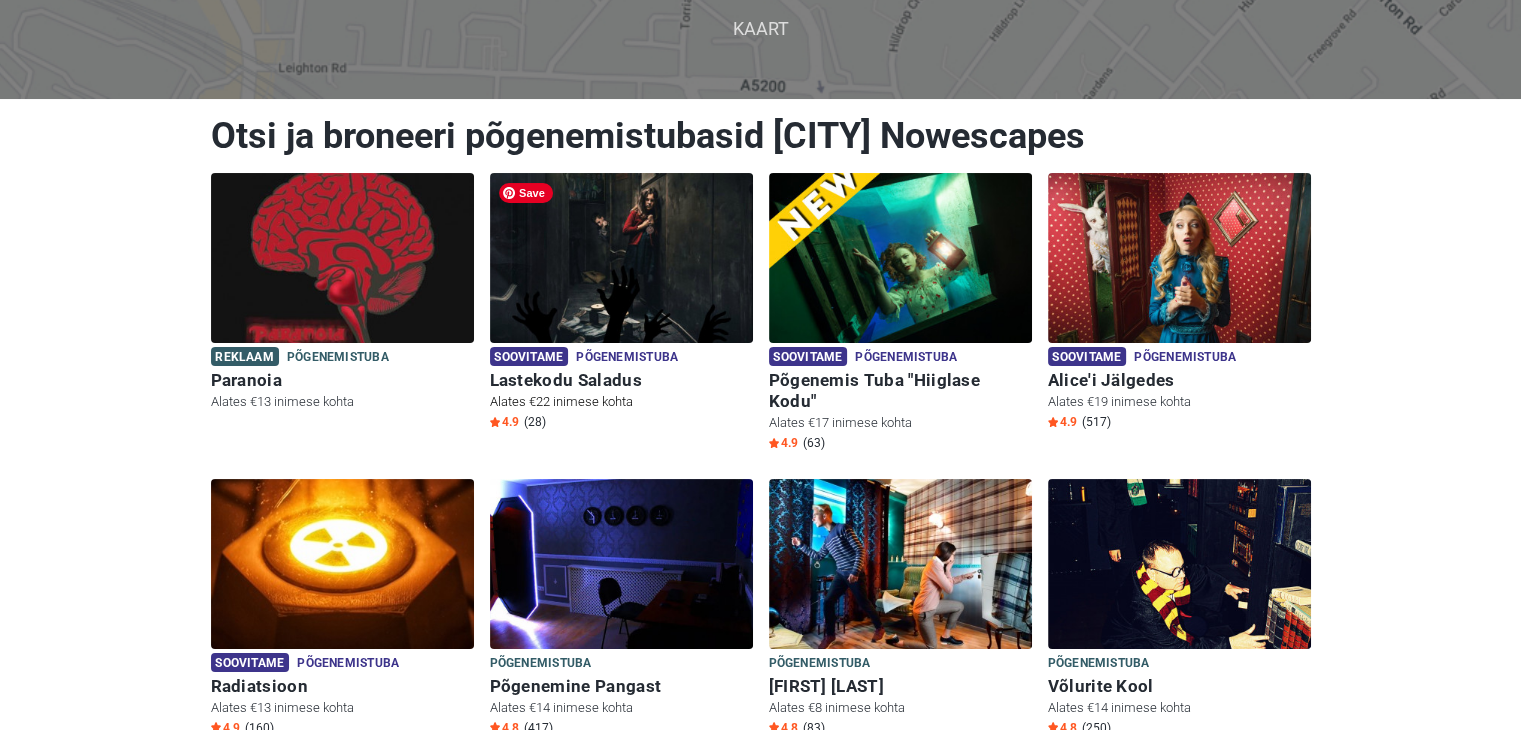 click at bounding box center [621, 258] 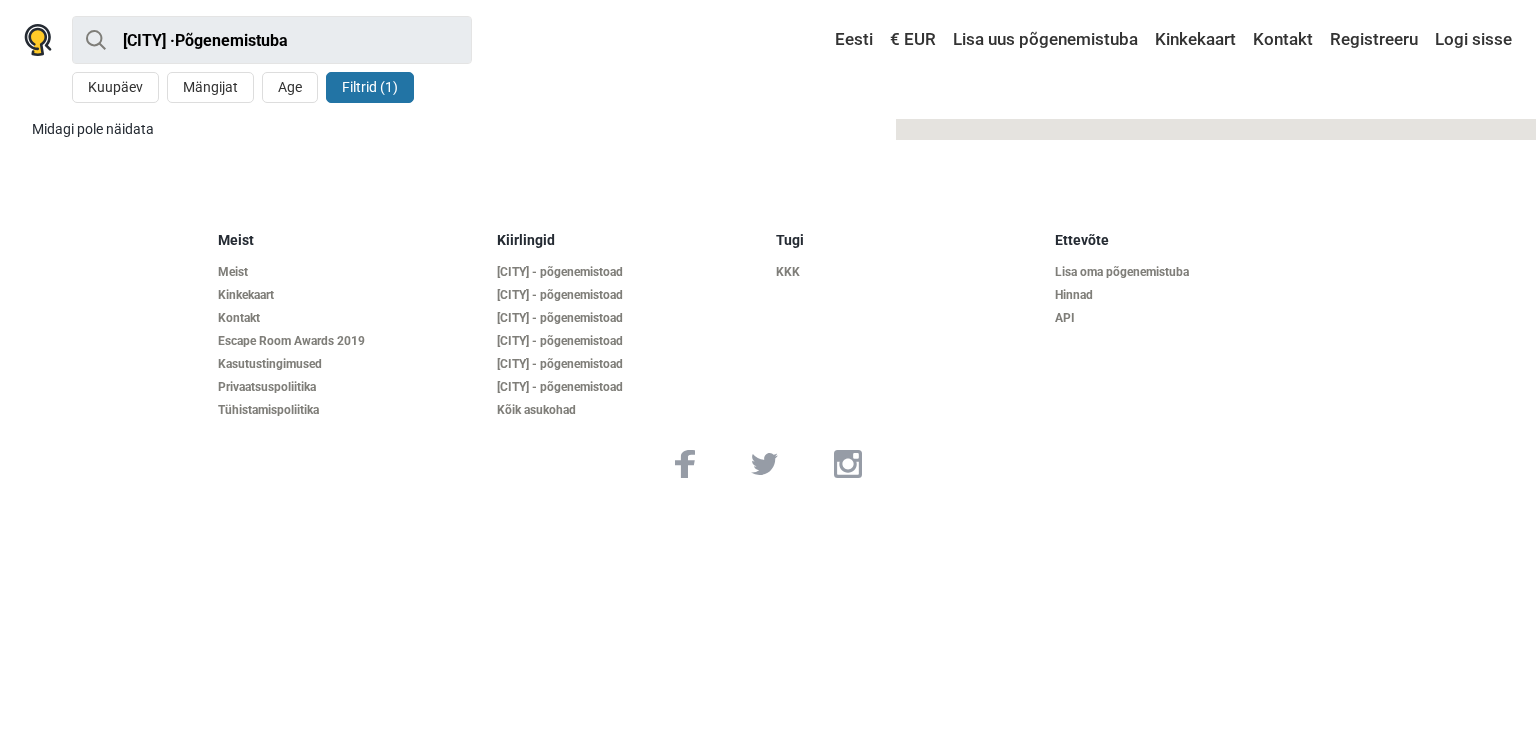 scroll, scrollTop: 0, scrollLeft: 0, axis: both 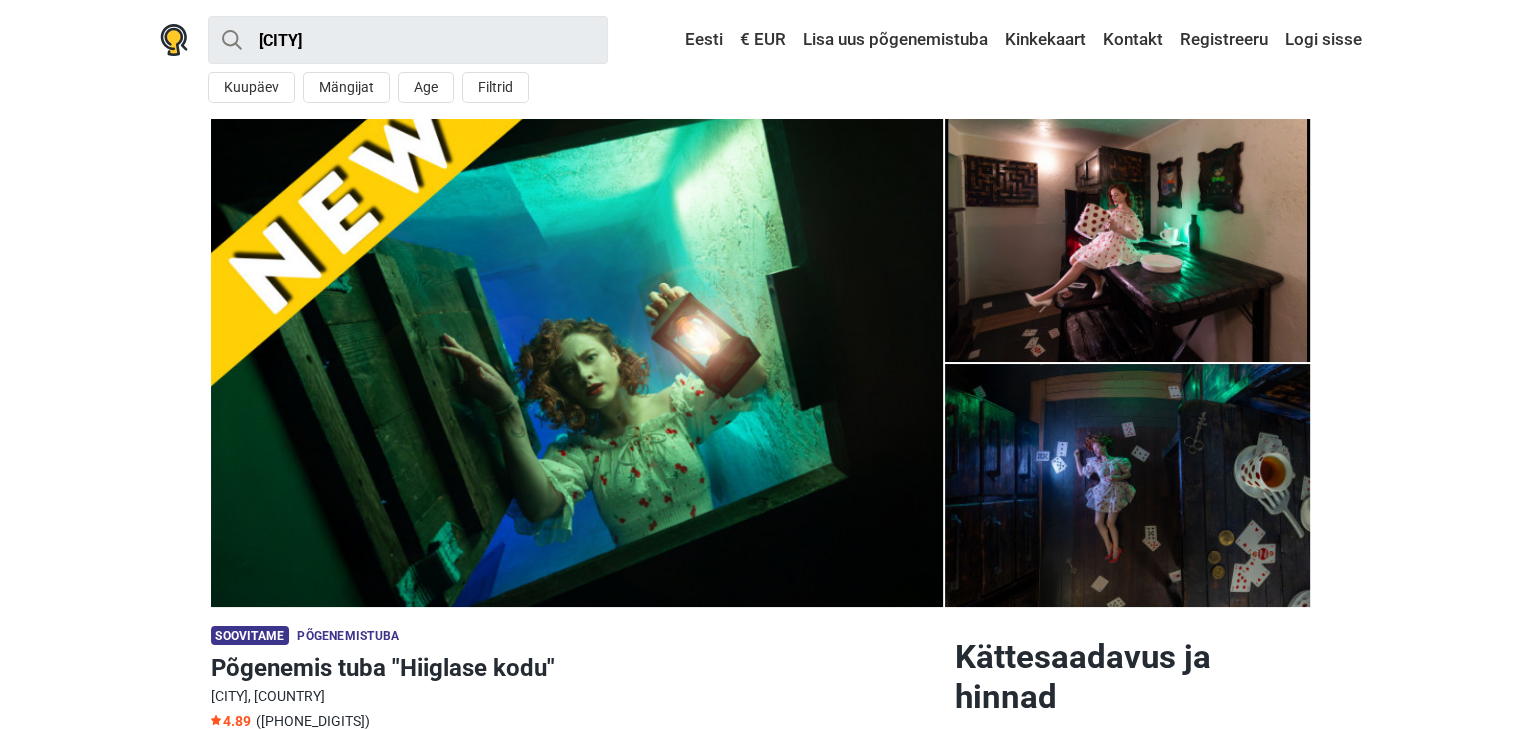 click at bounding box center [1128, 240] 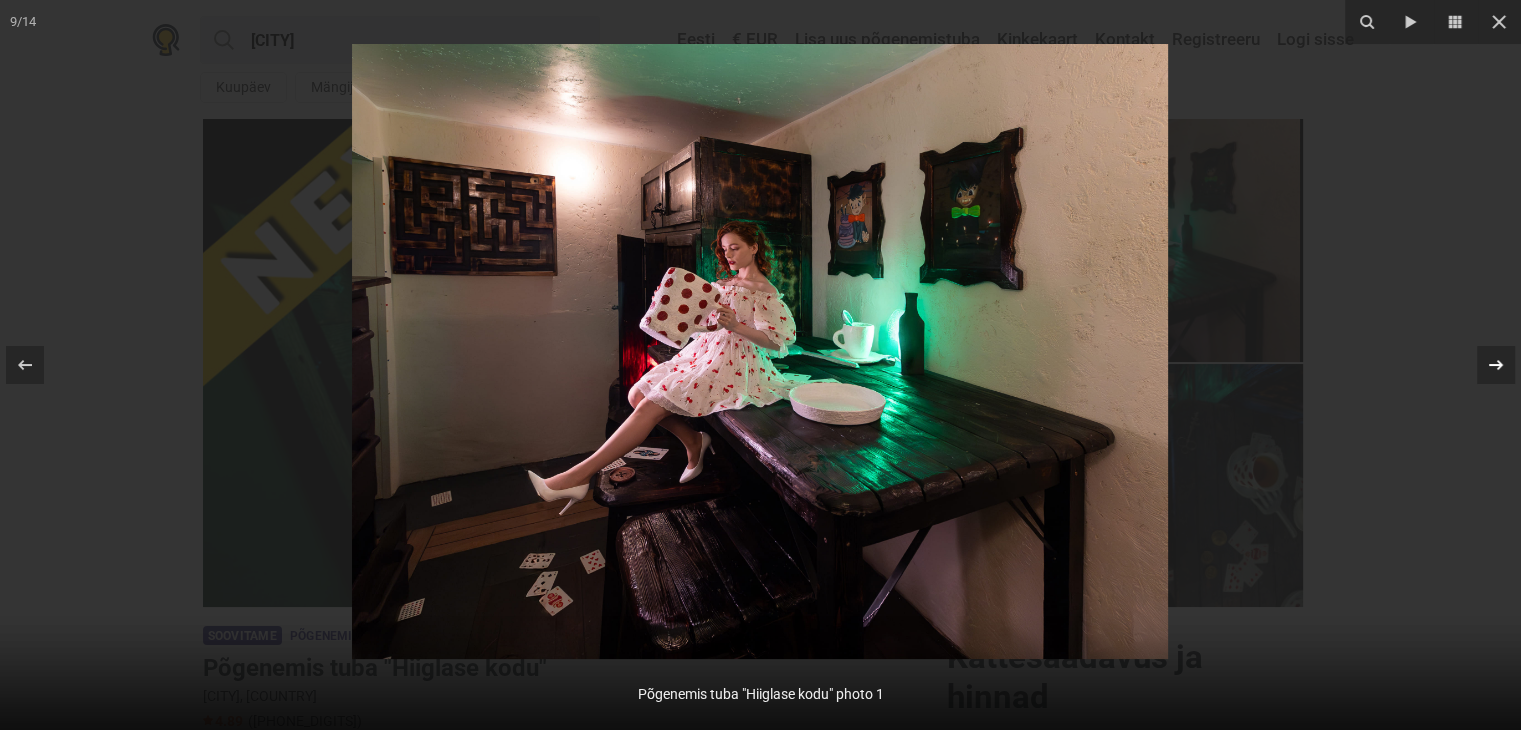 click 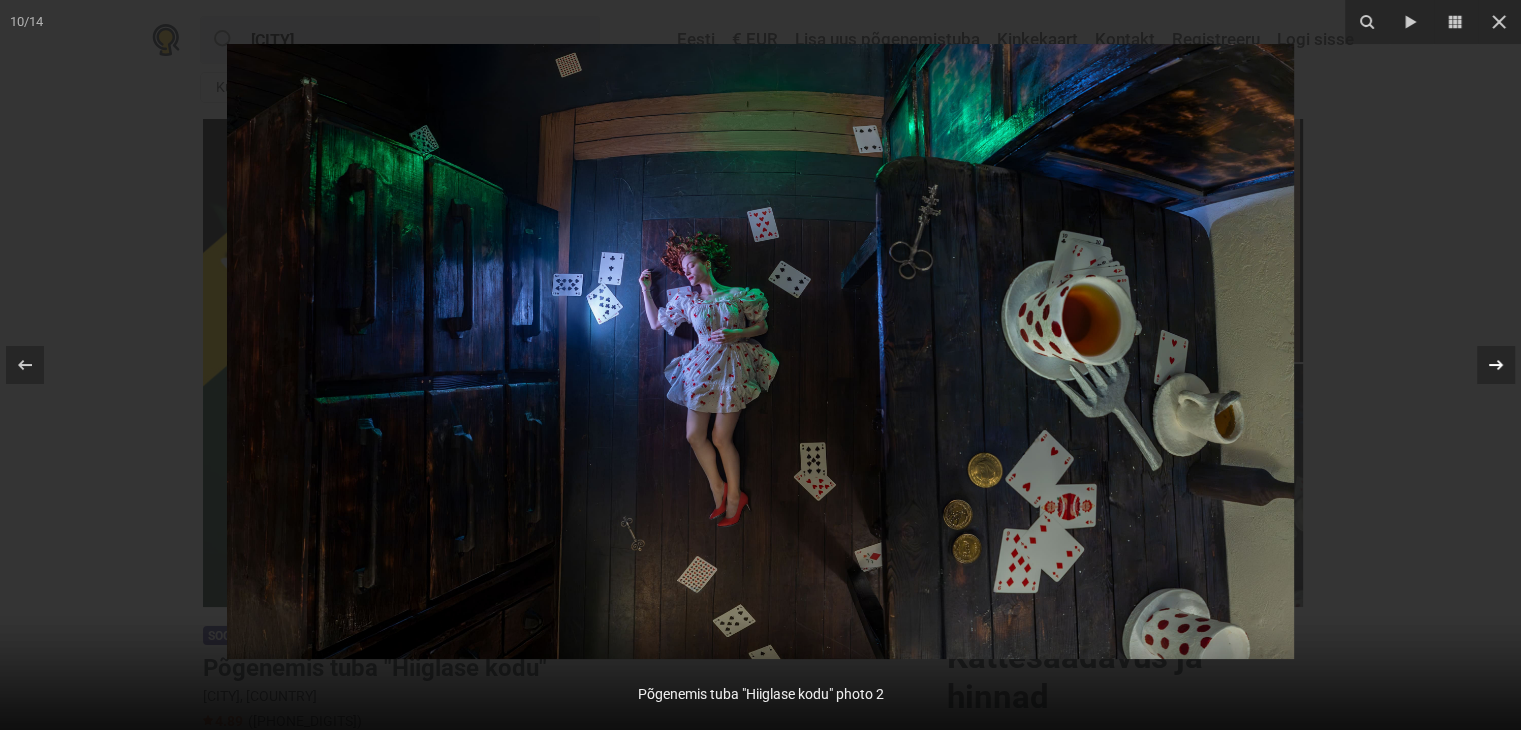 click 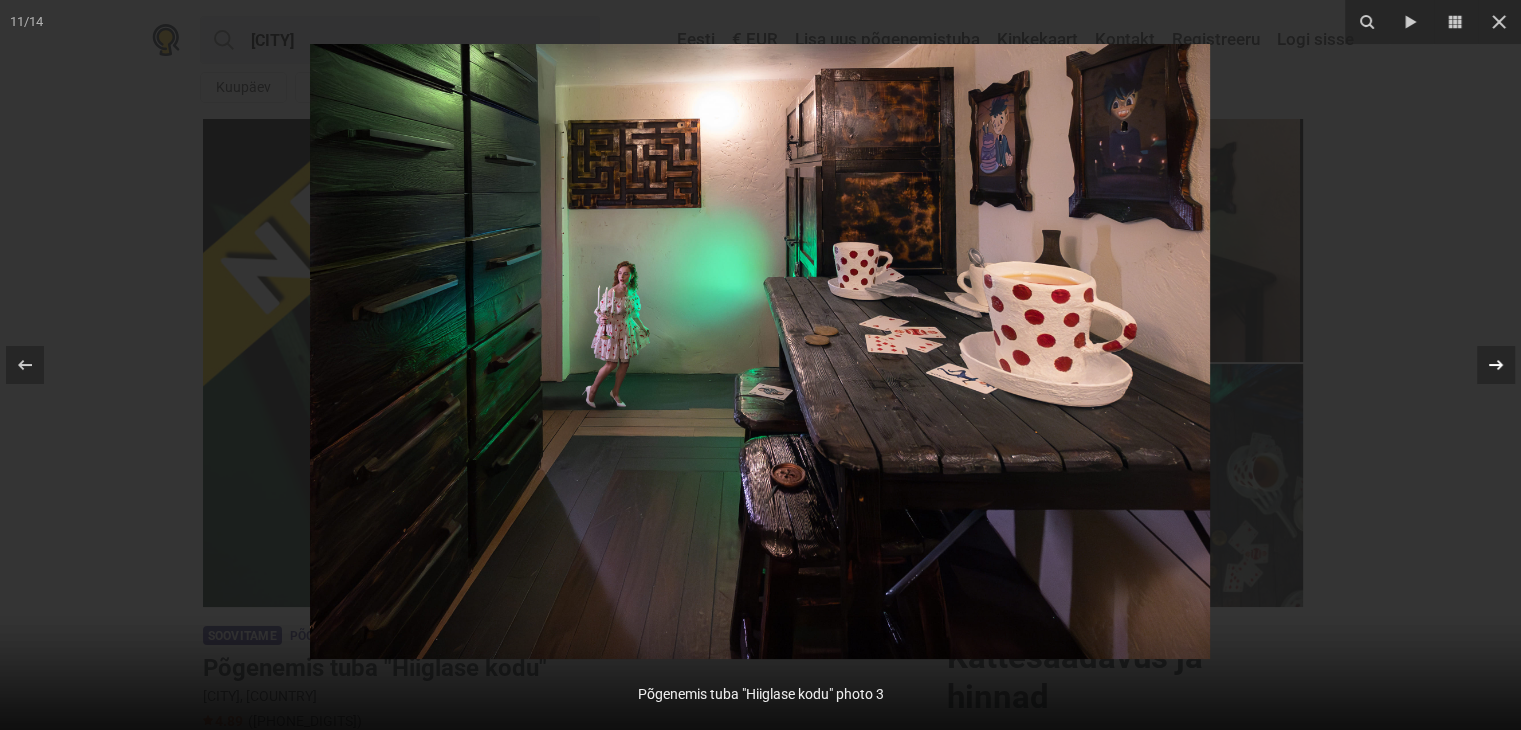 click 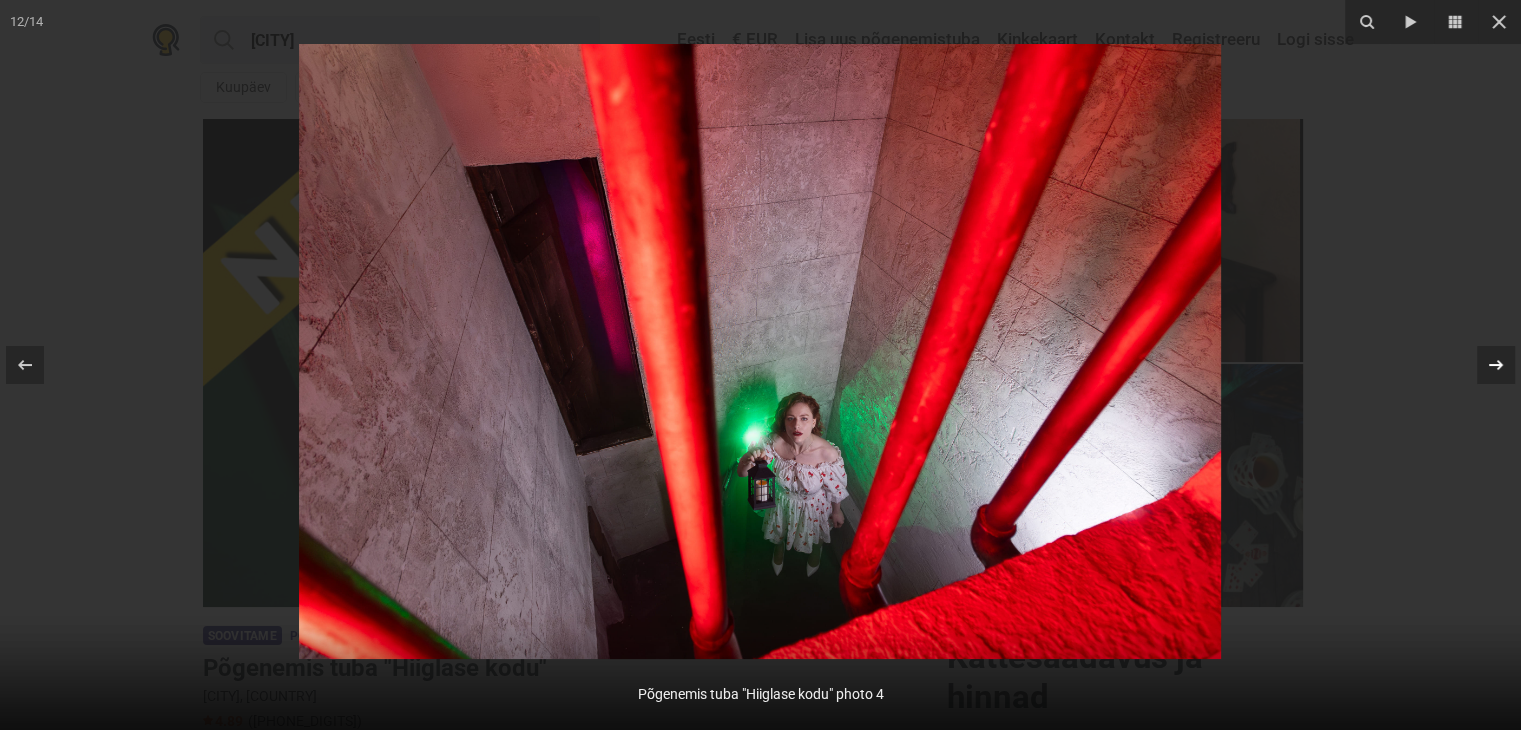 click 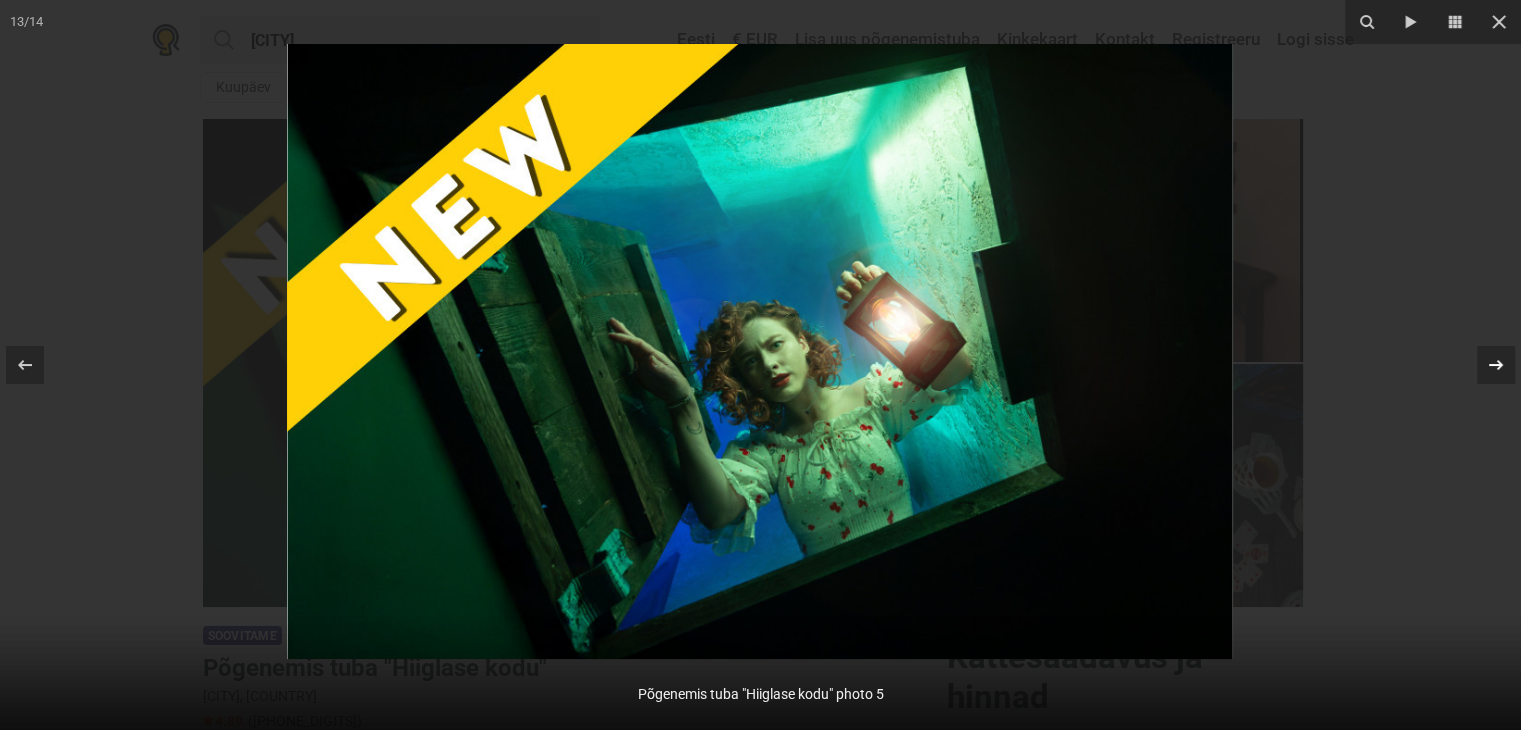 click 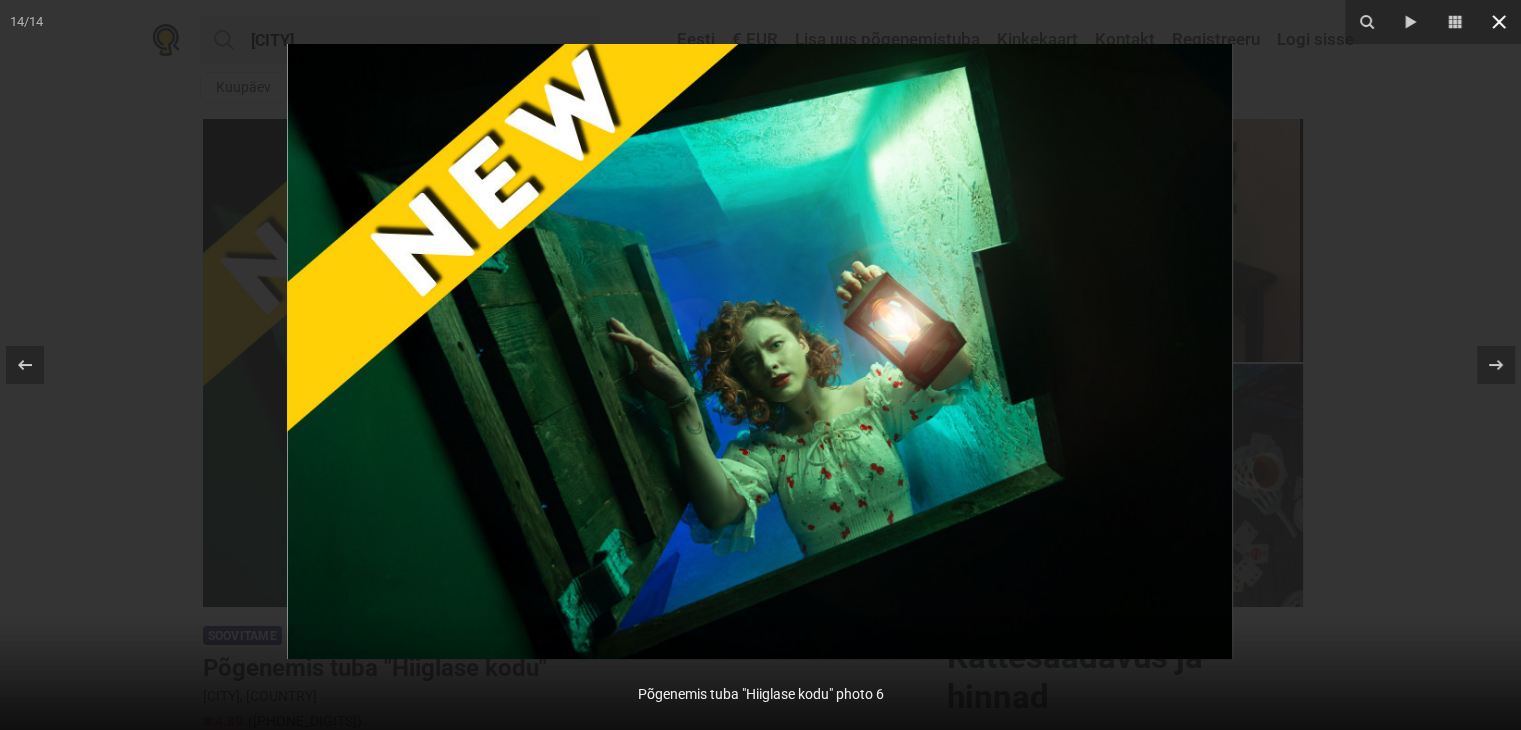 click 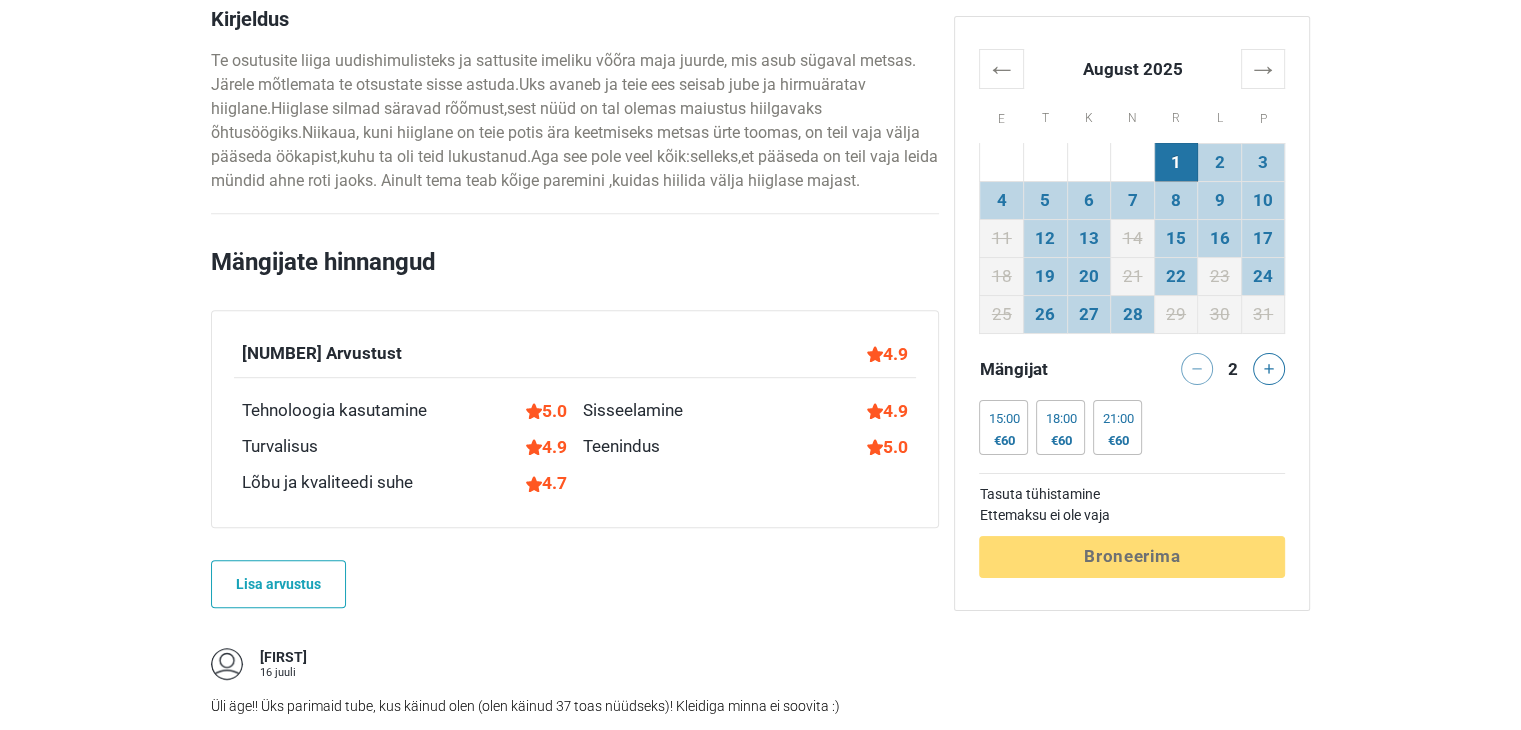 scroll, scrollTop: 1127, scrollLeft: 0, axis: vertical 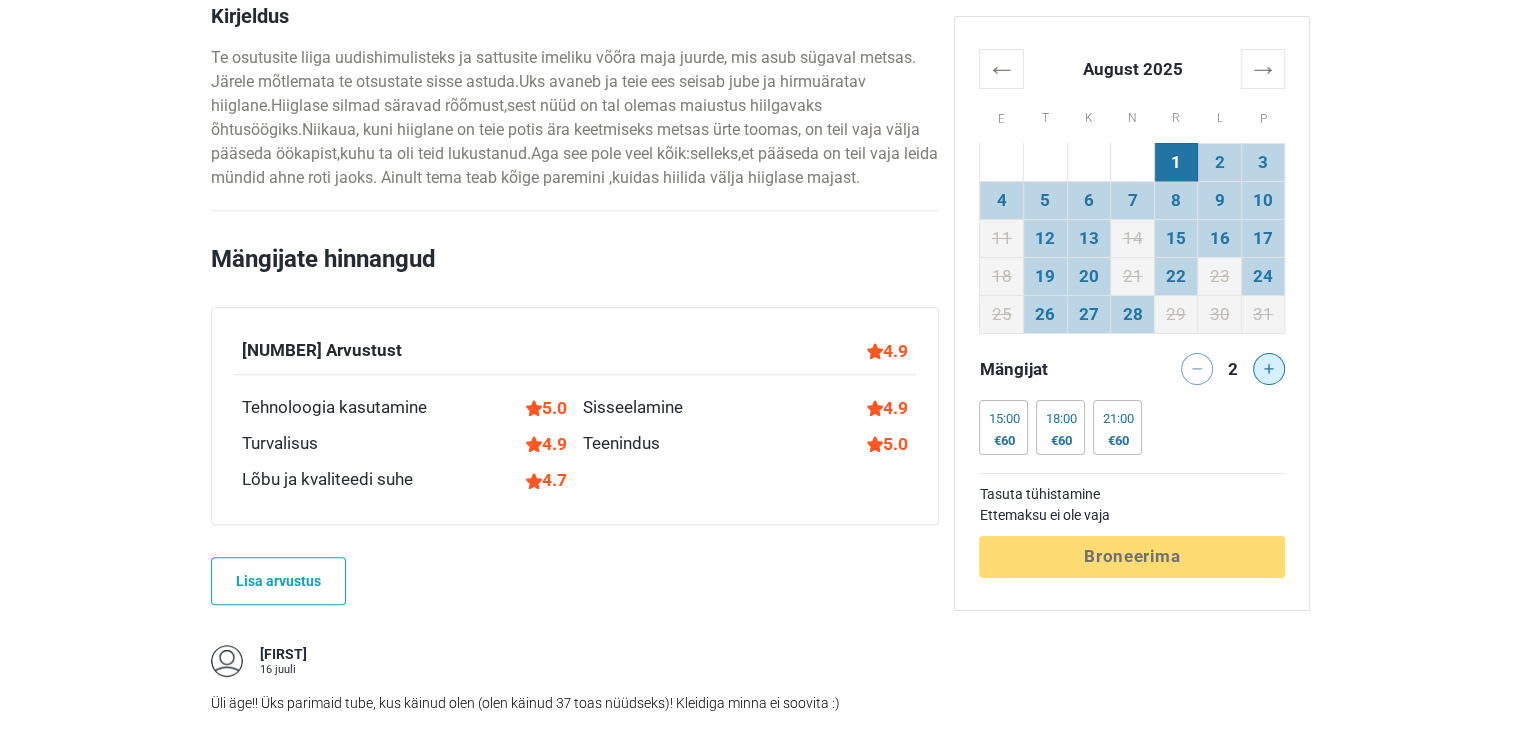 click 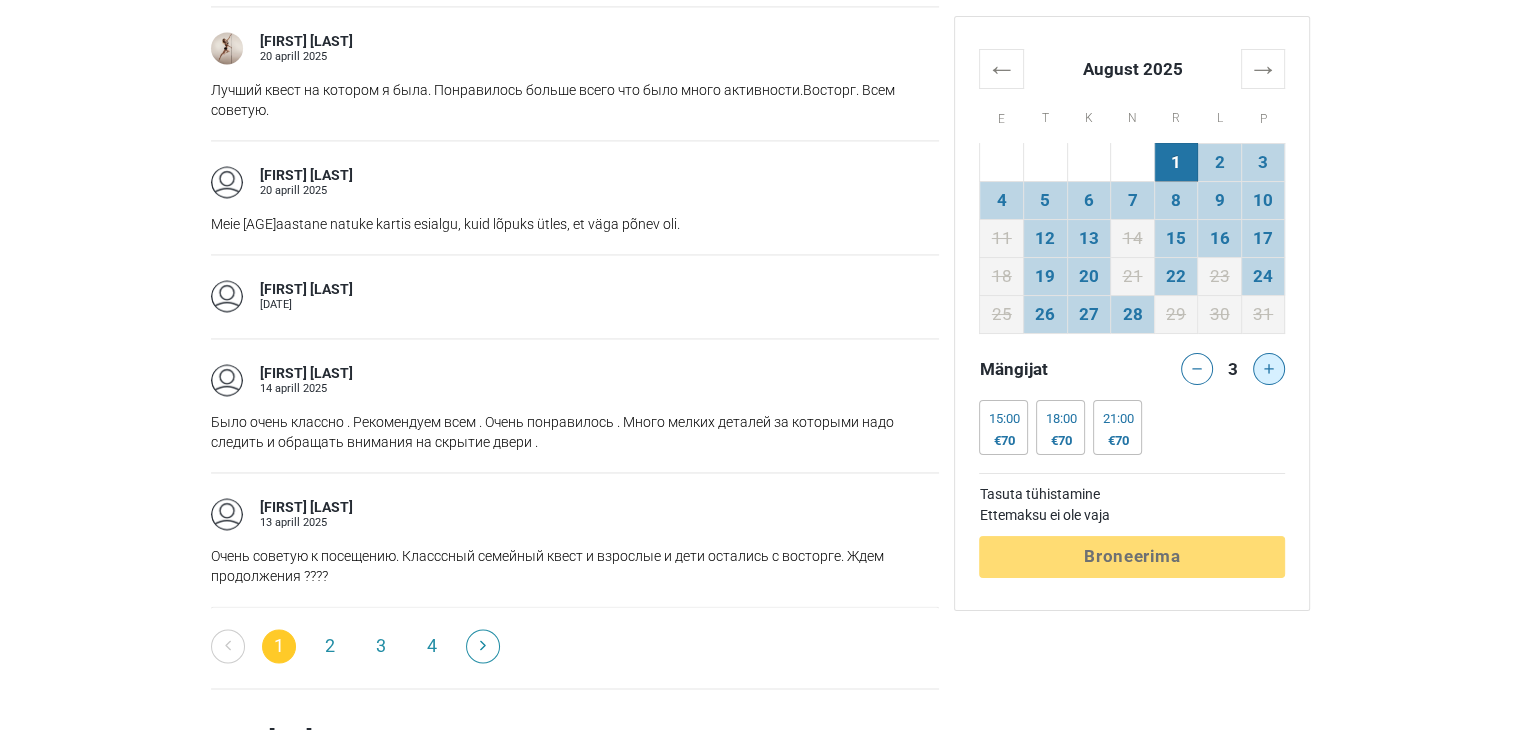 scroll, scrollTop: 3068, scrollLeft: 0, axis: vertical 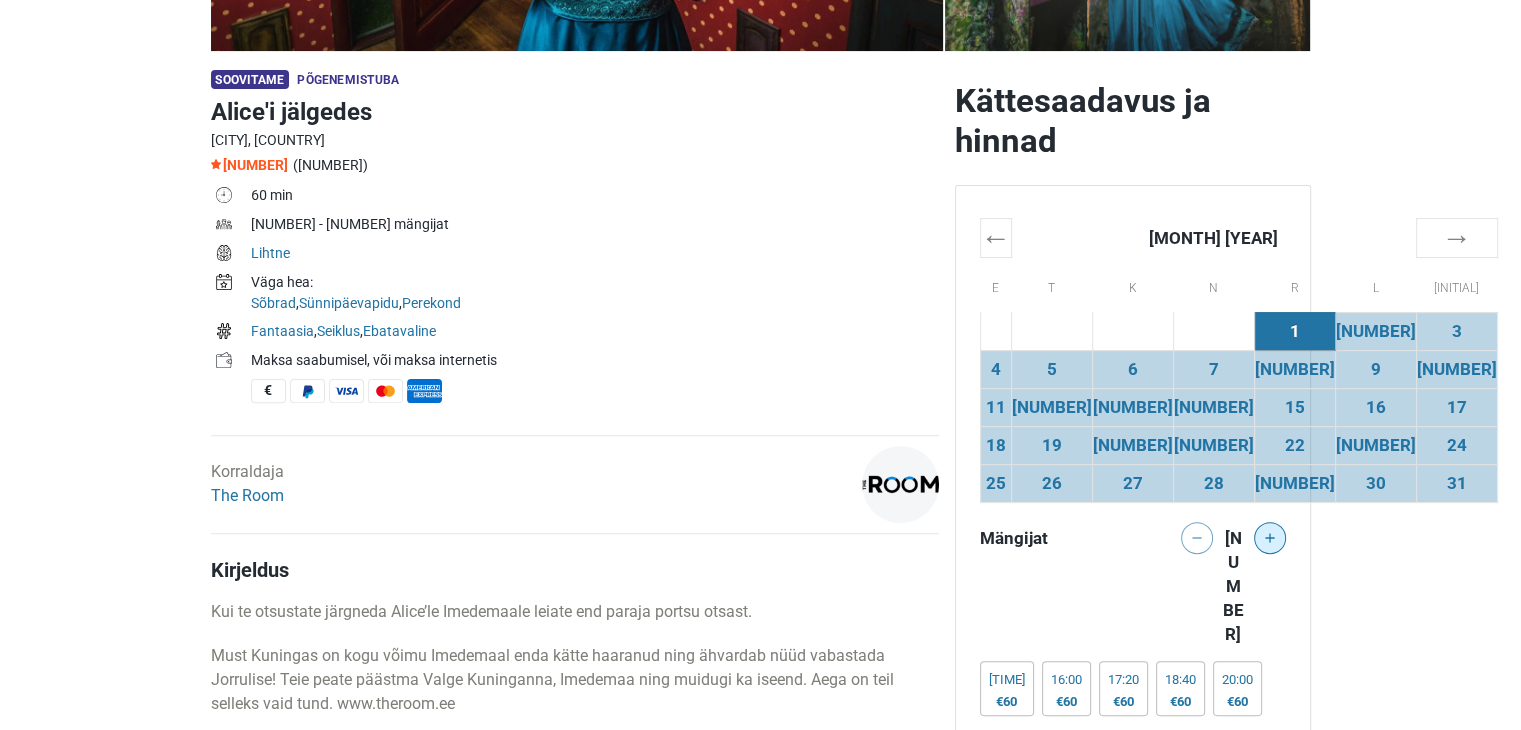 click at bounding box center [1270, 538] 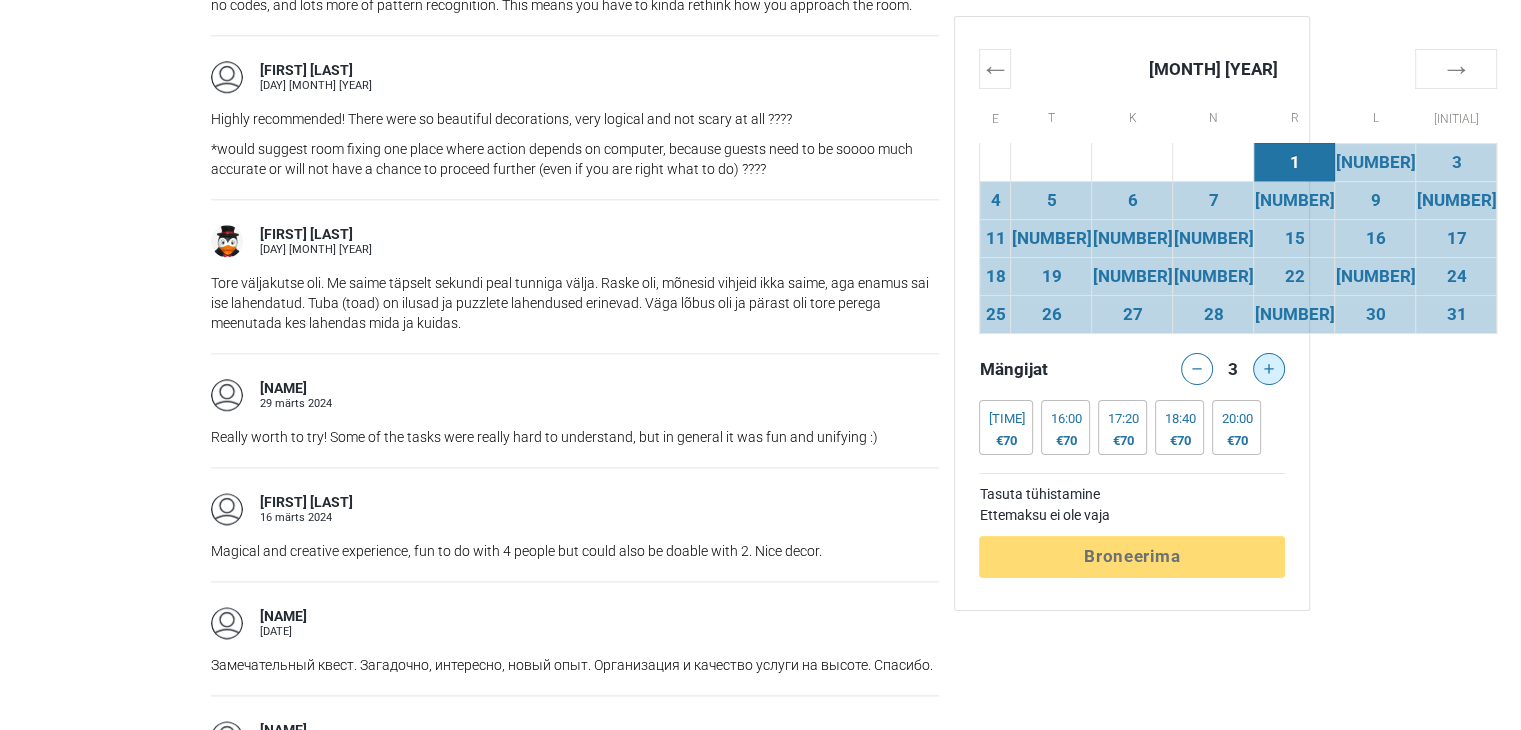 scroll, scrollTop: 2419, scrollLeft: 0, axis: vertical 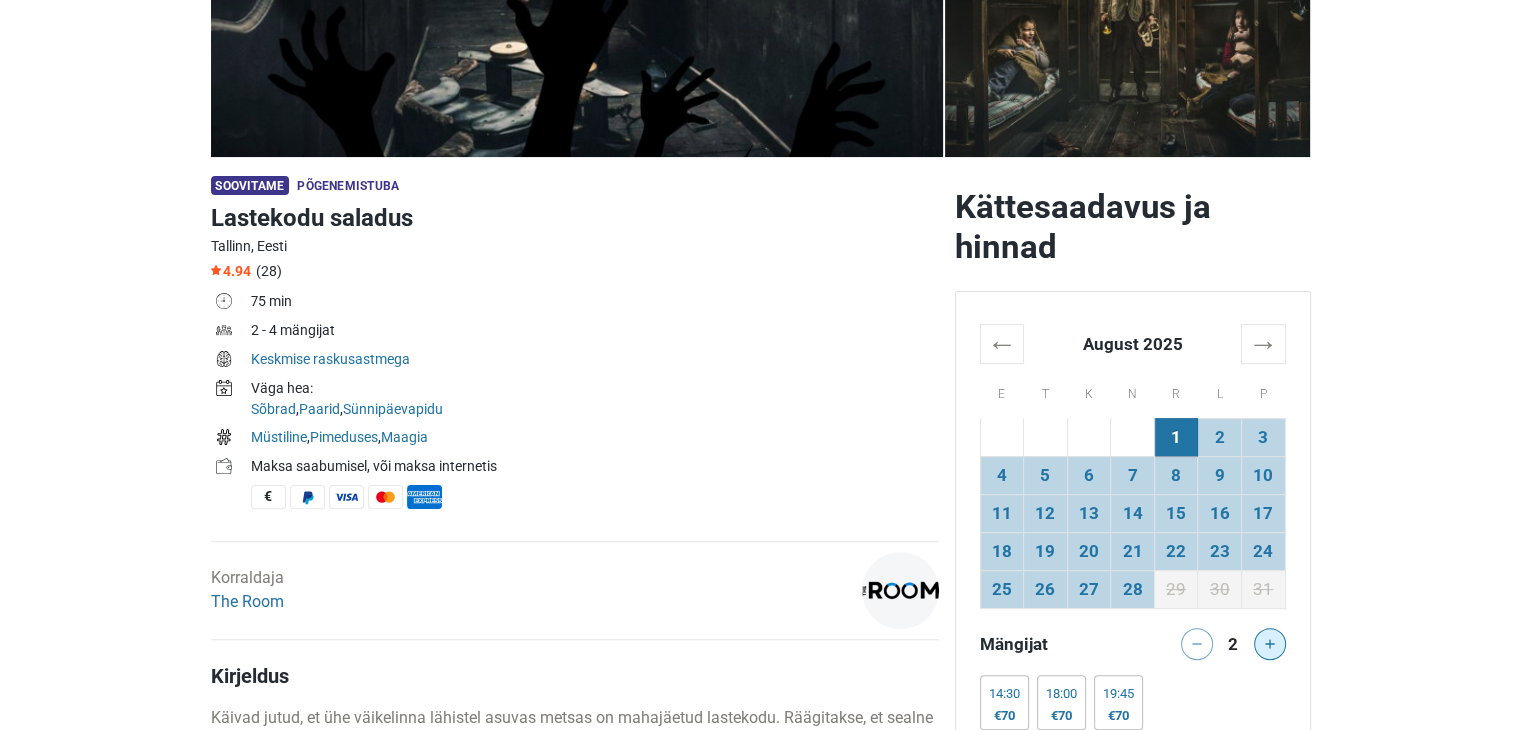 click at bounding box center (1270, 644) 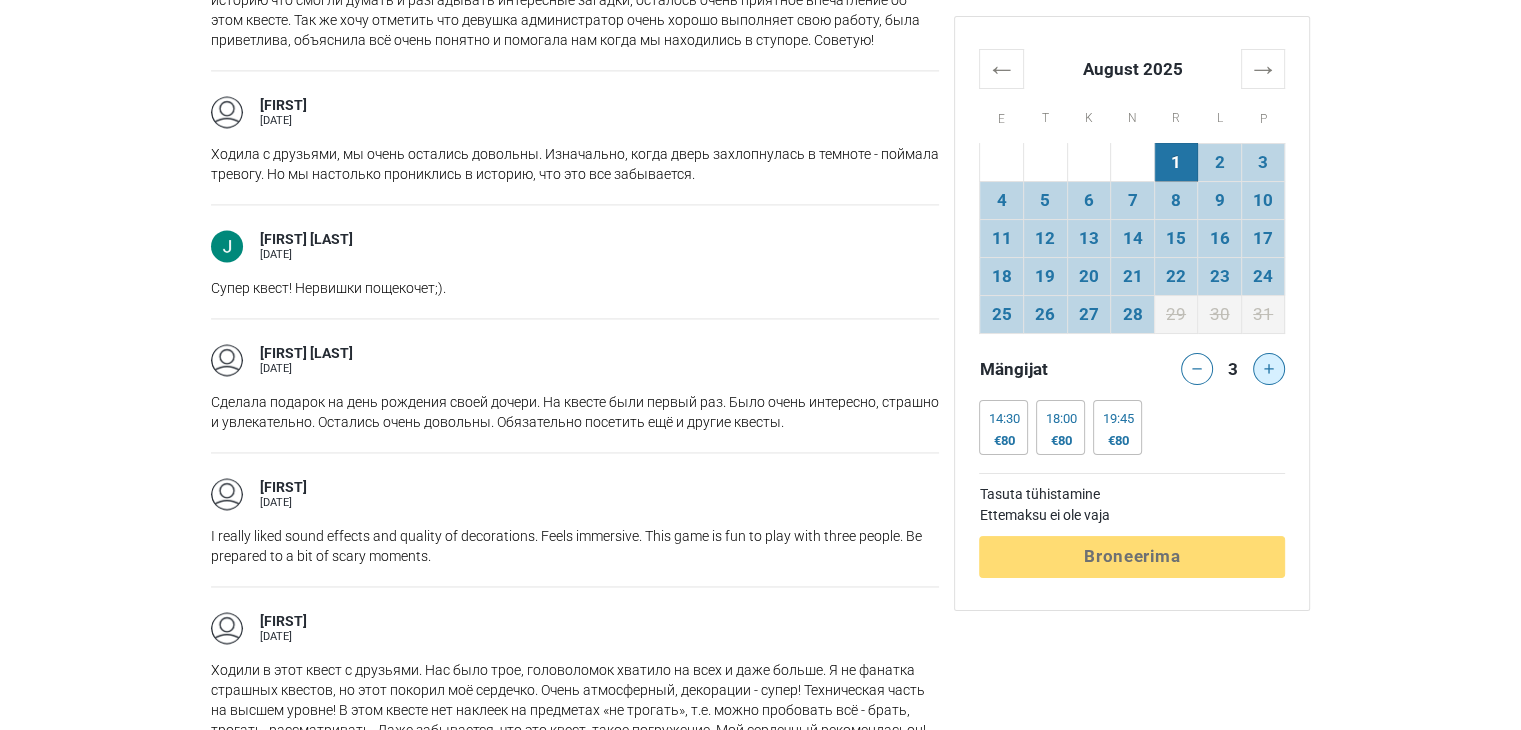 scroll, scrollTop: 2968, scrollLeft: 0, axis: vertical 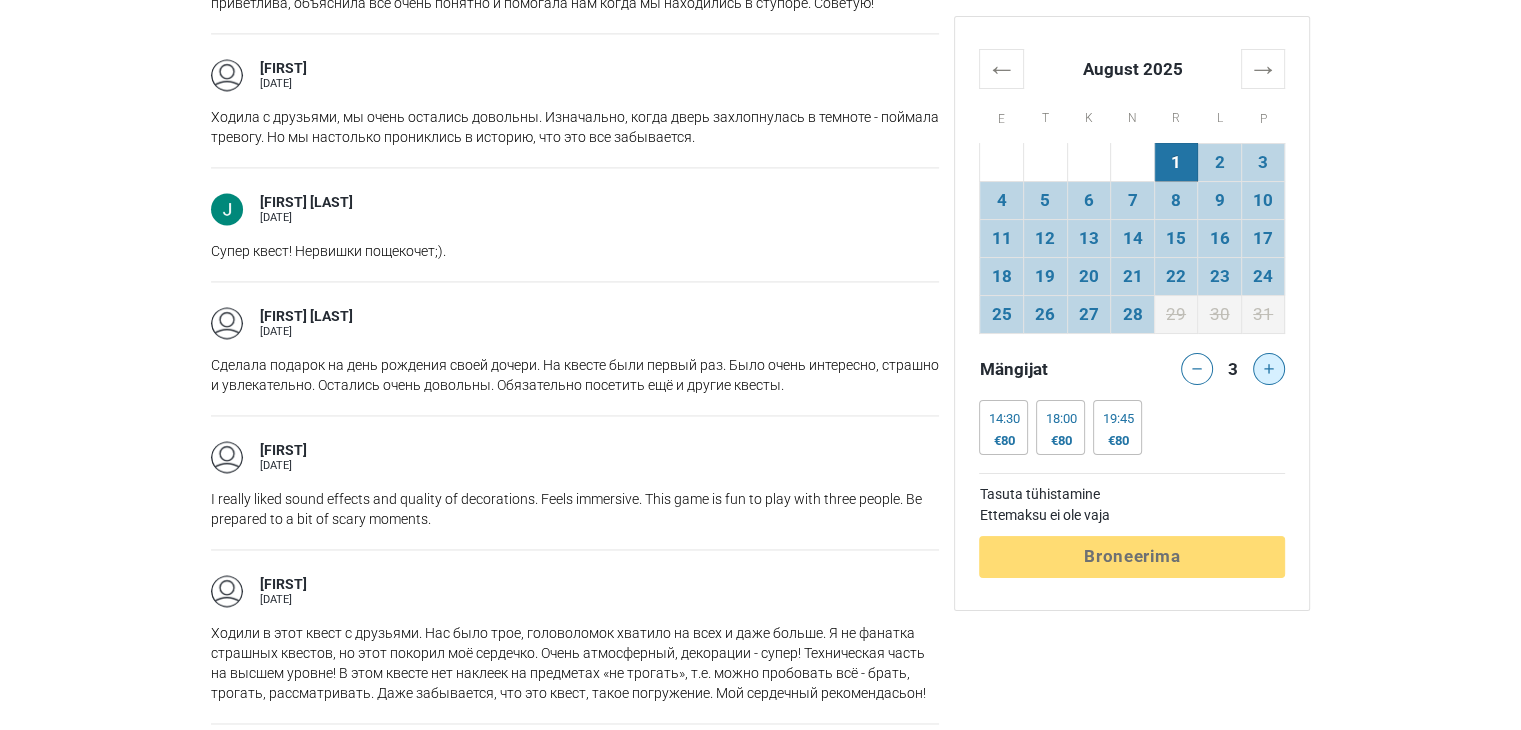 click at bounding box center [1269, 369] 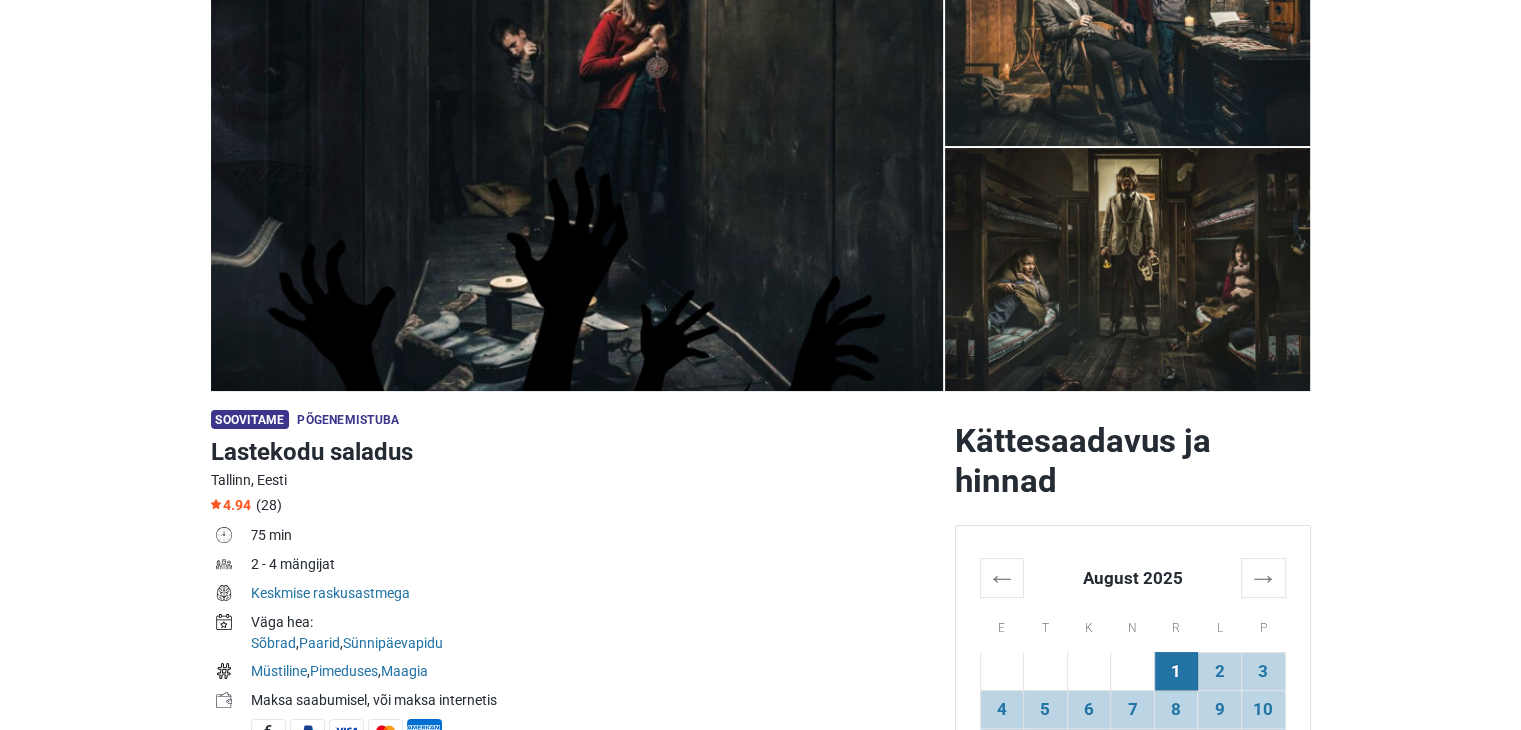 scroll, scrollTop: 0, scrollLeft: 0, axis: both 